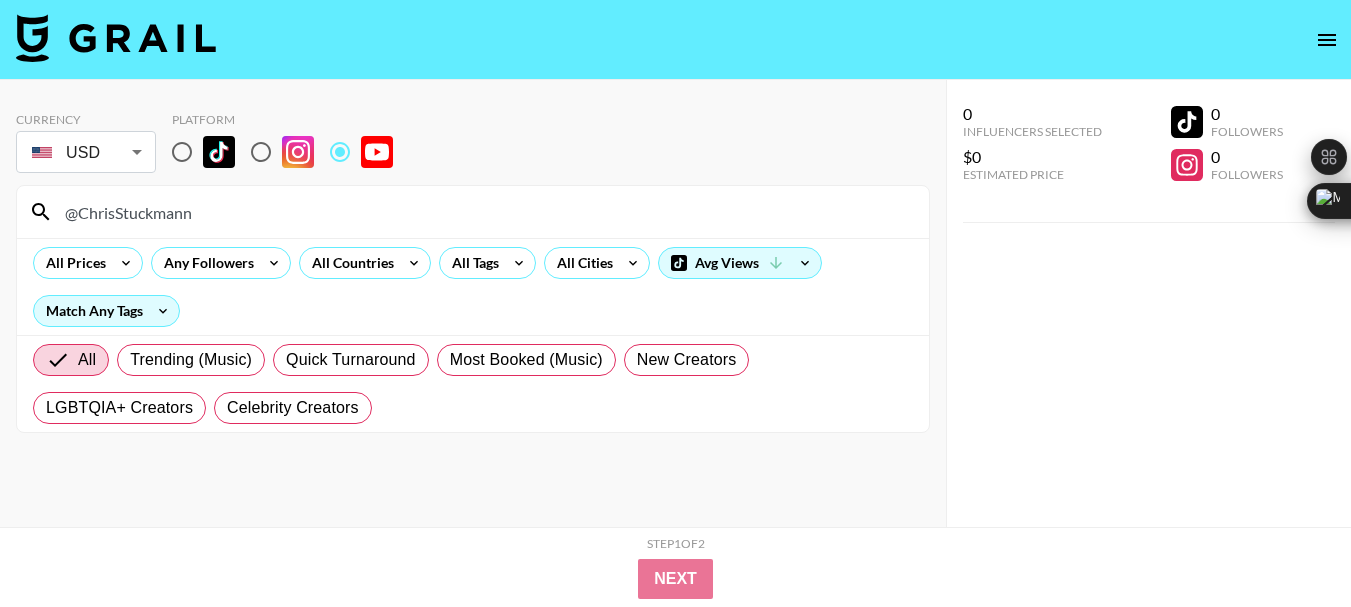 click on "@ChrisStuckmann" at bounding box center [485, 212] 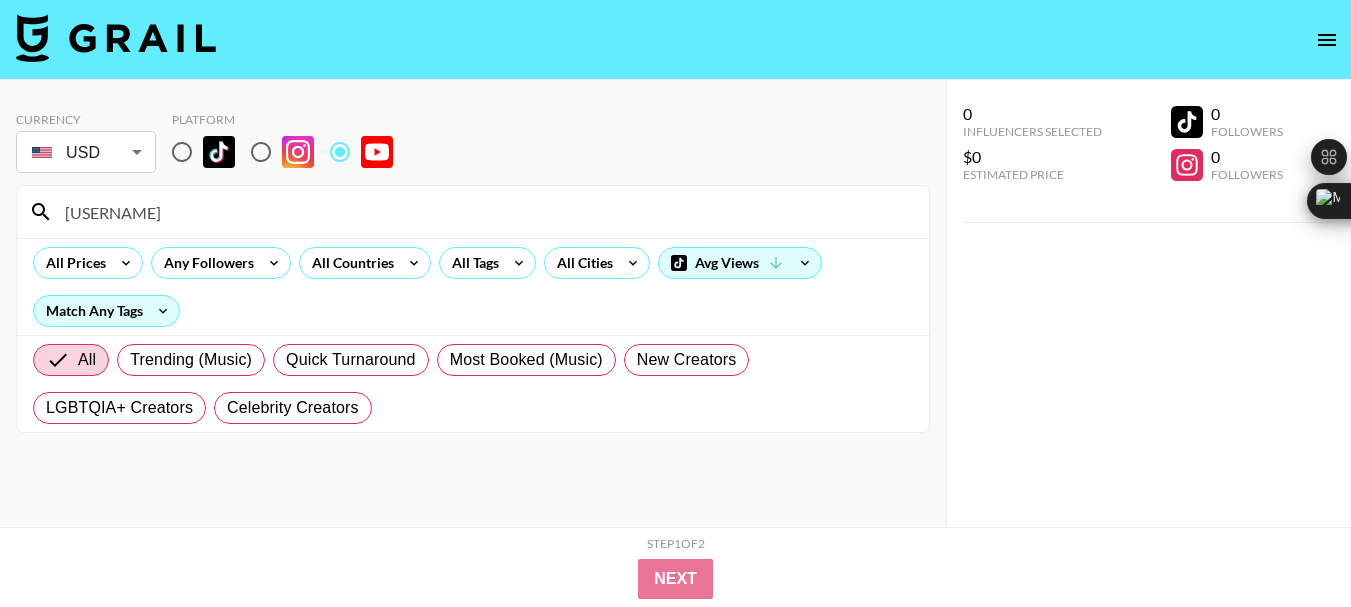 type on "[USERNAME]" 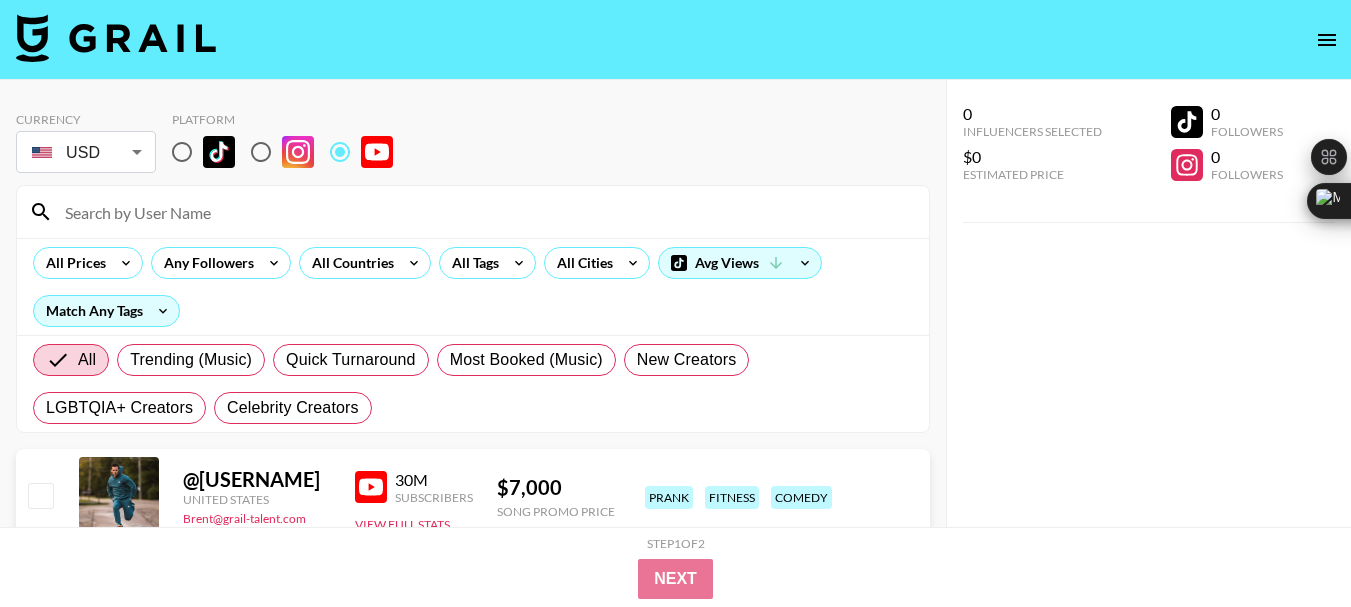paste on "[USERNAME]" 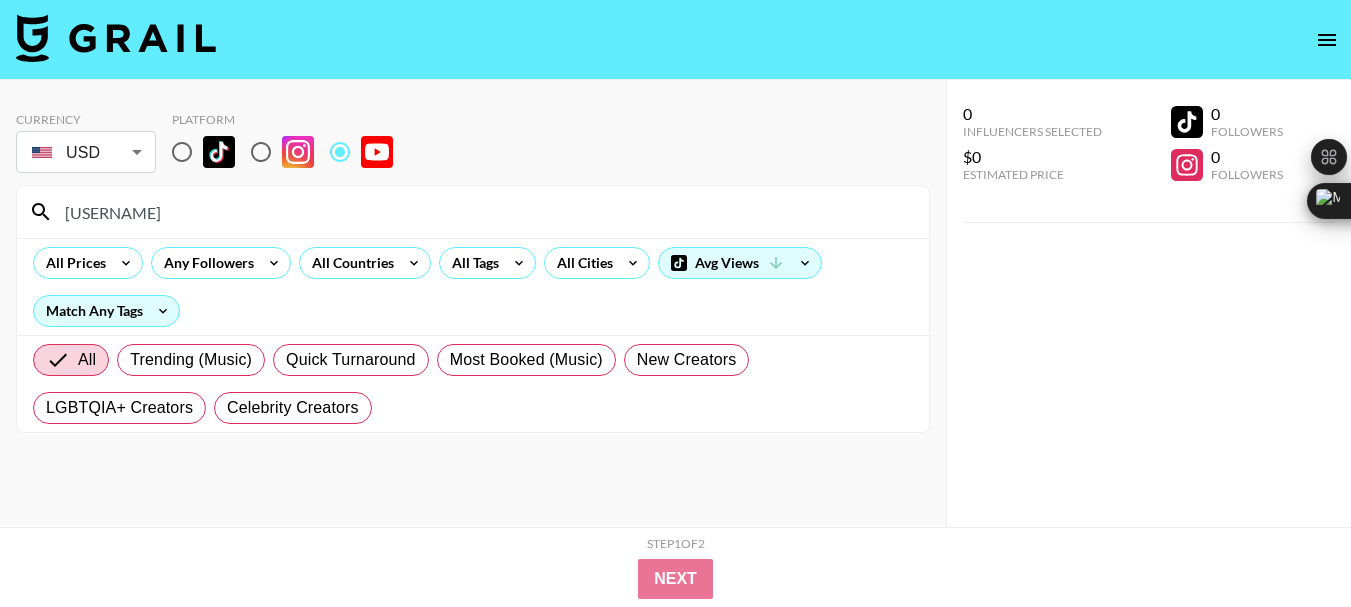 type on "[USERNAME]" 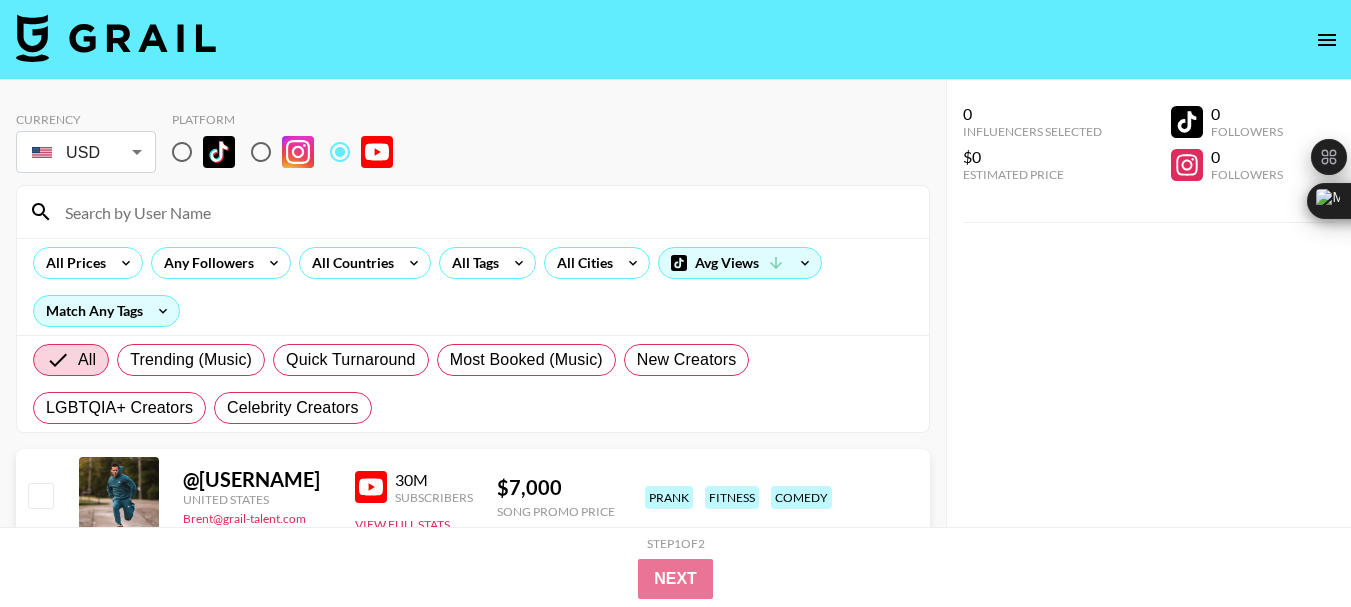 paste on "[USERNAME]" 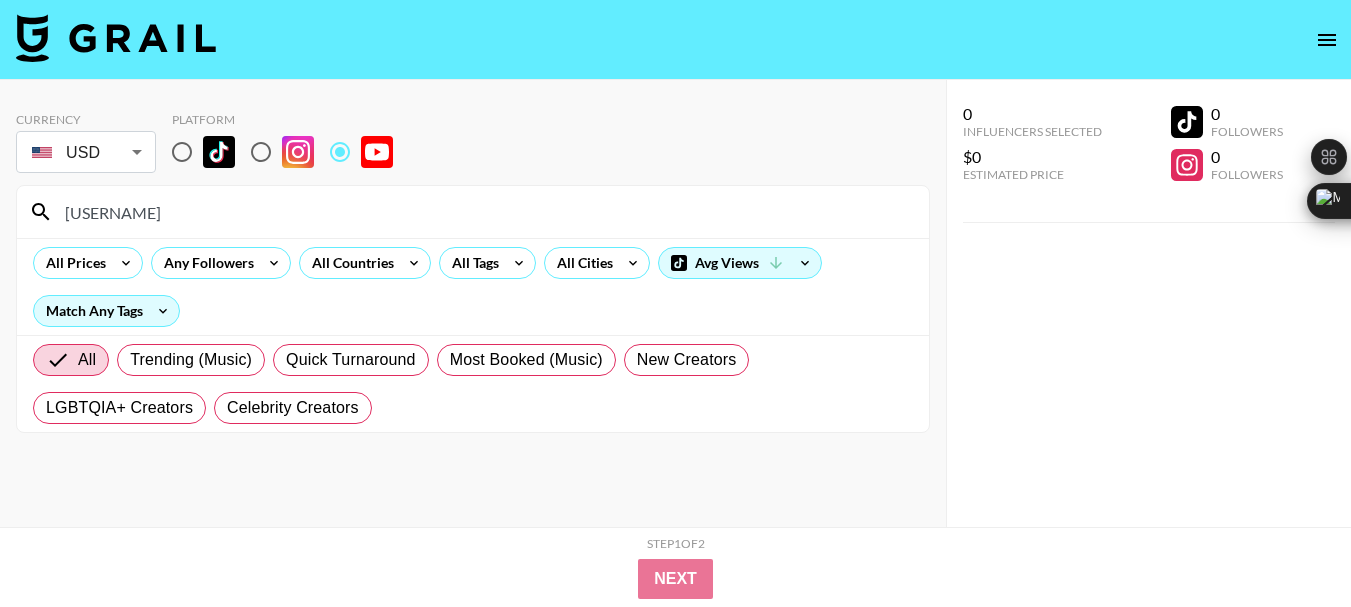 type on "[USERNAME]" 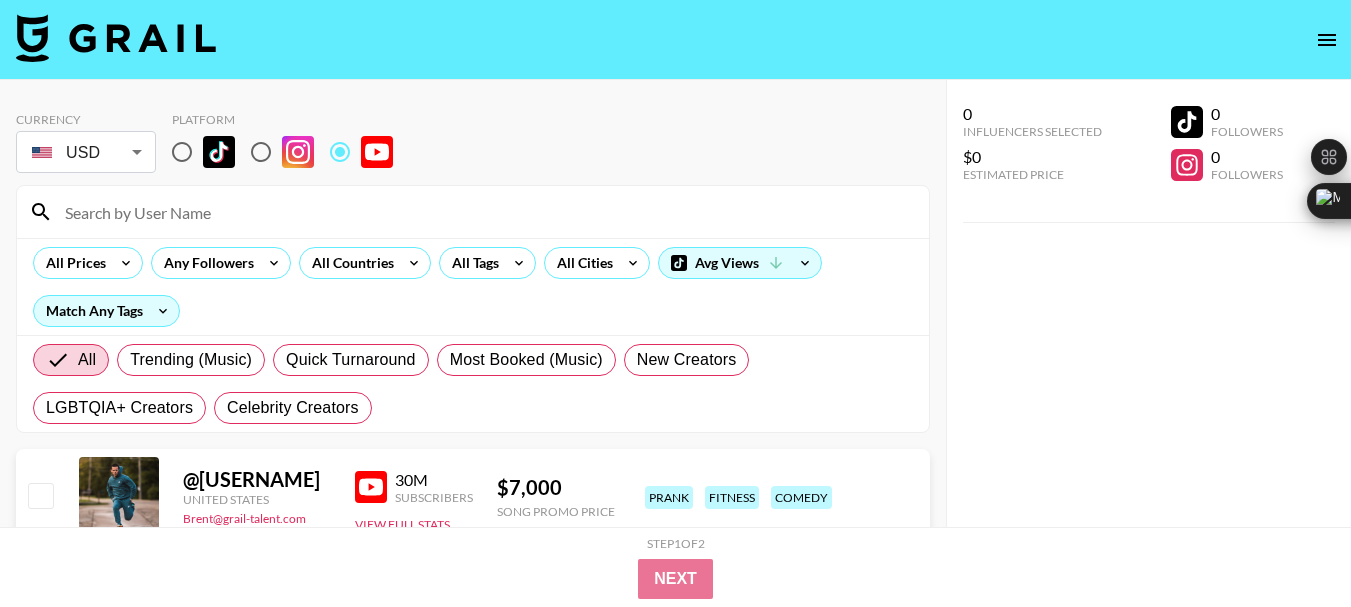 paste on "[USERNAME]" 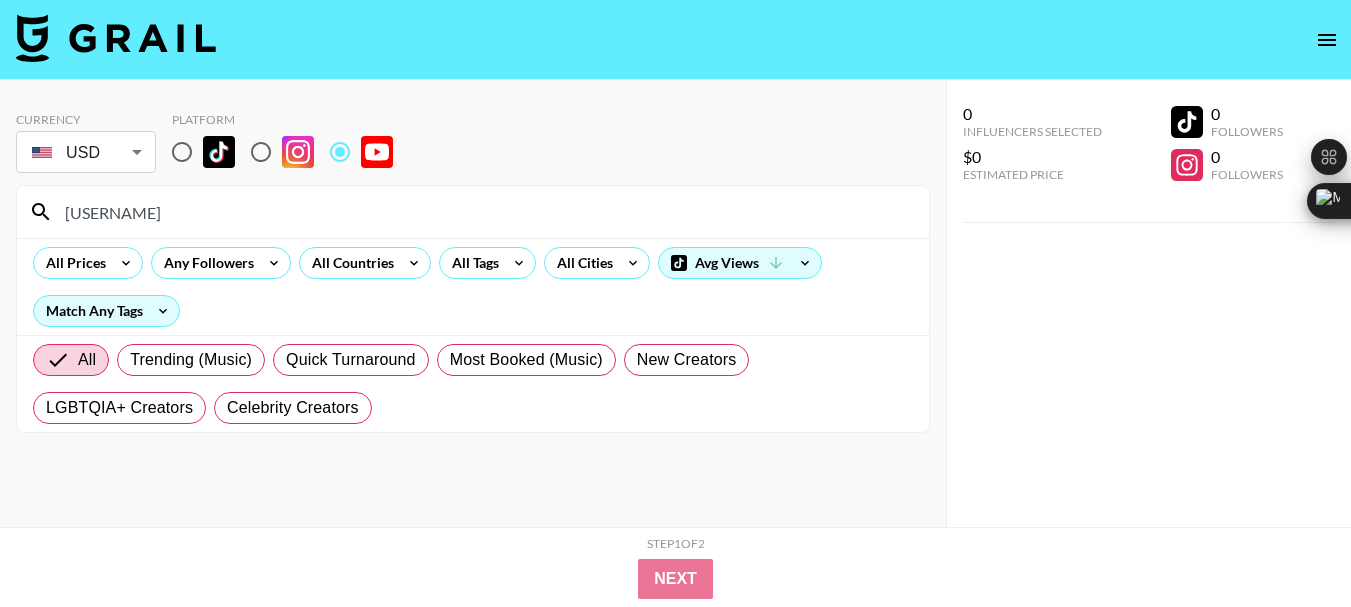 type on "[USERNAME]" 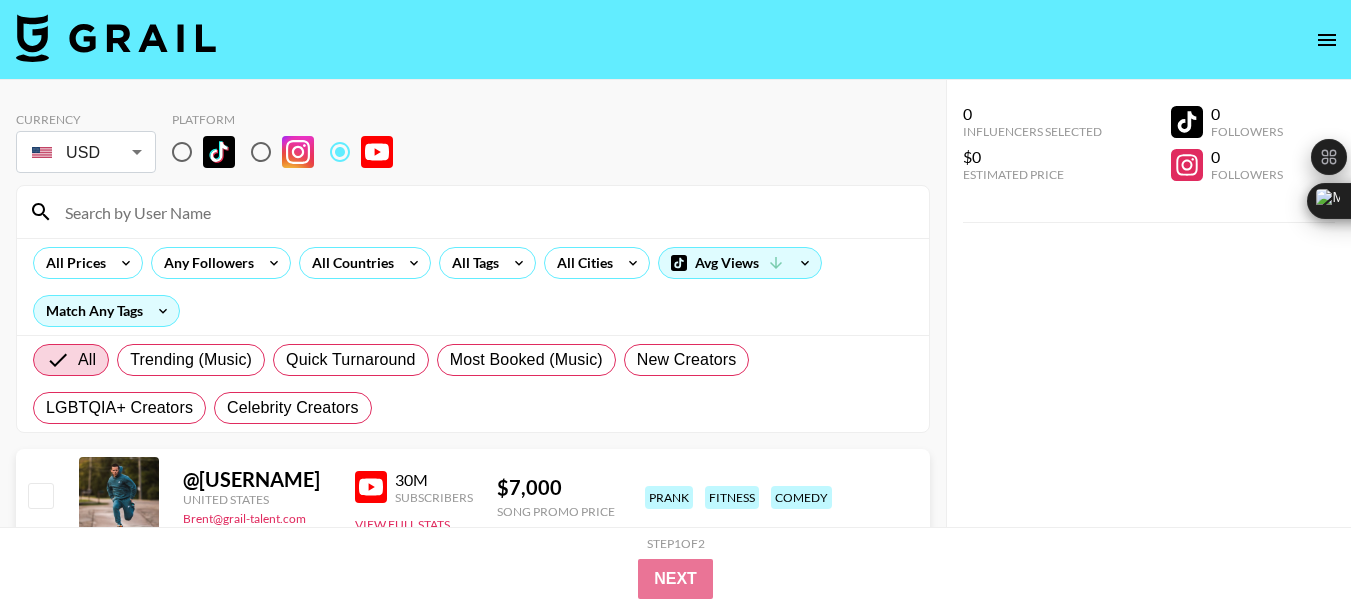 paste on "[USERNAME]" 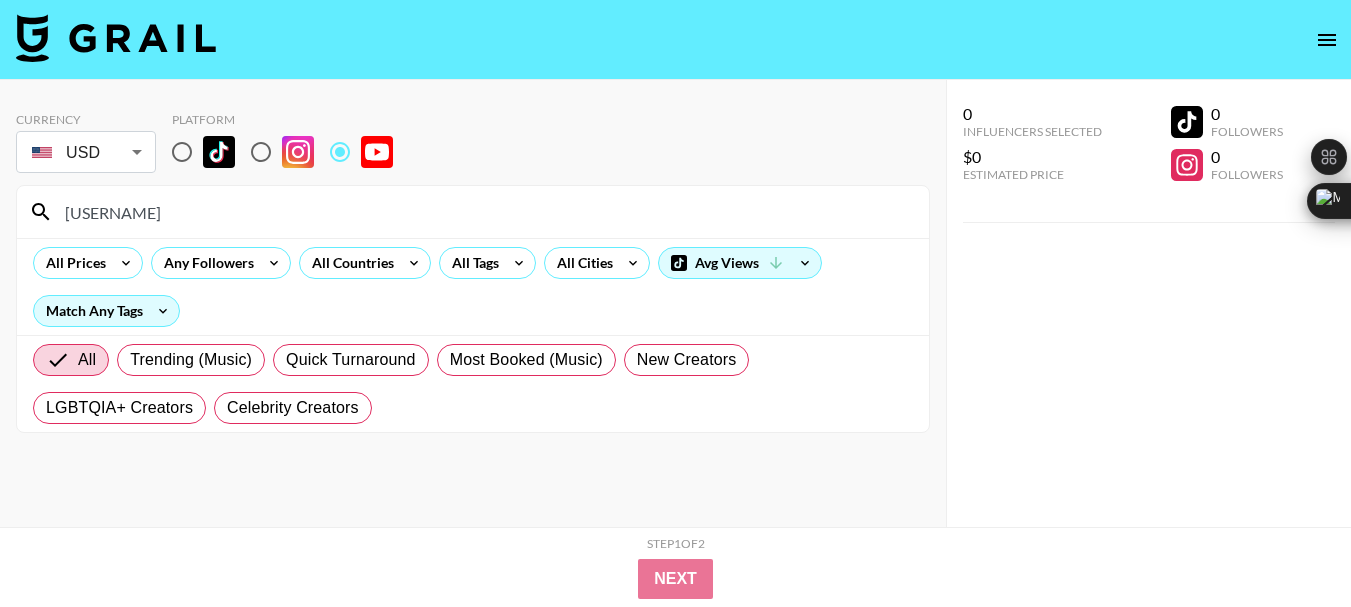 type on "[USERNAME]" 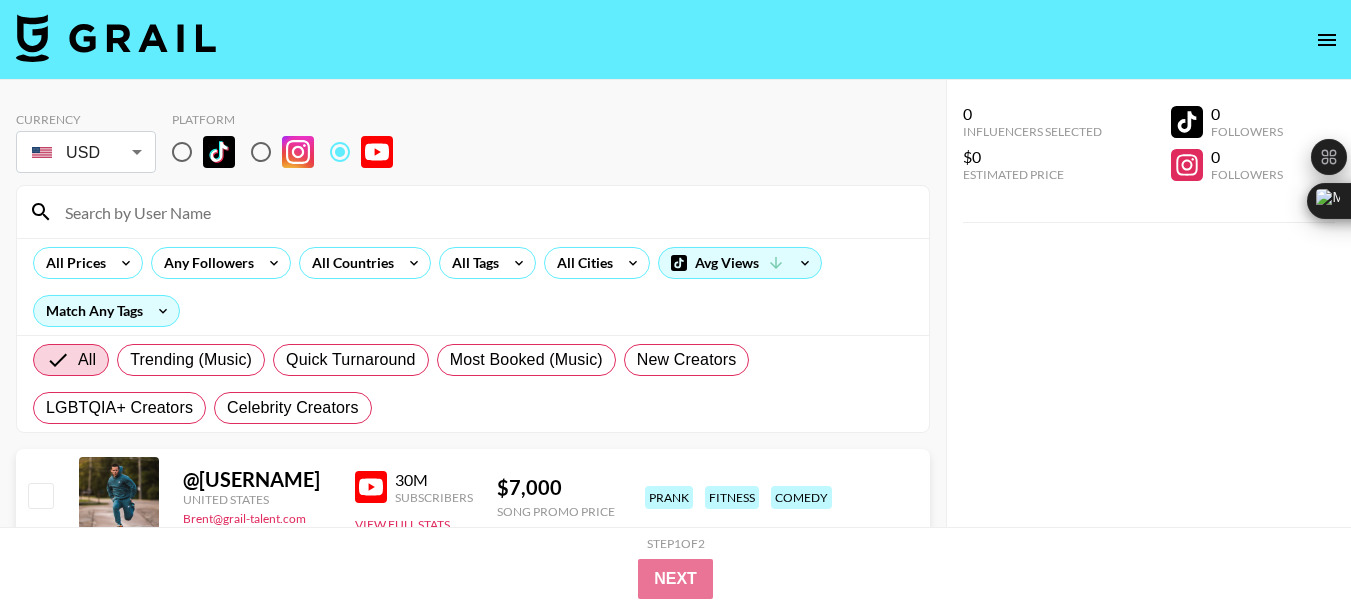 paste on "[USERNAME]" 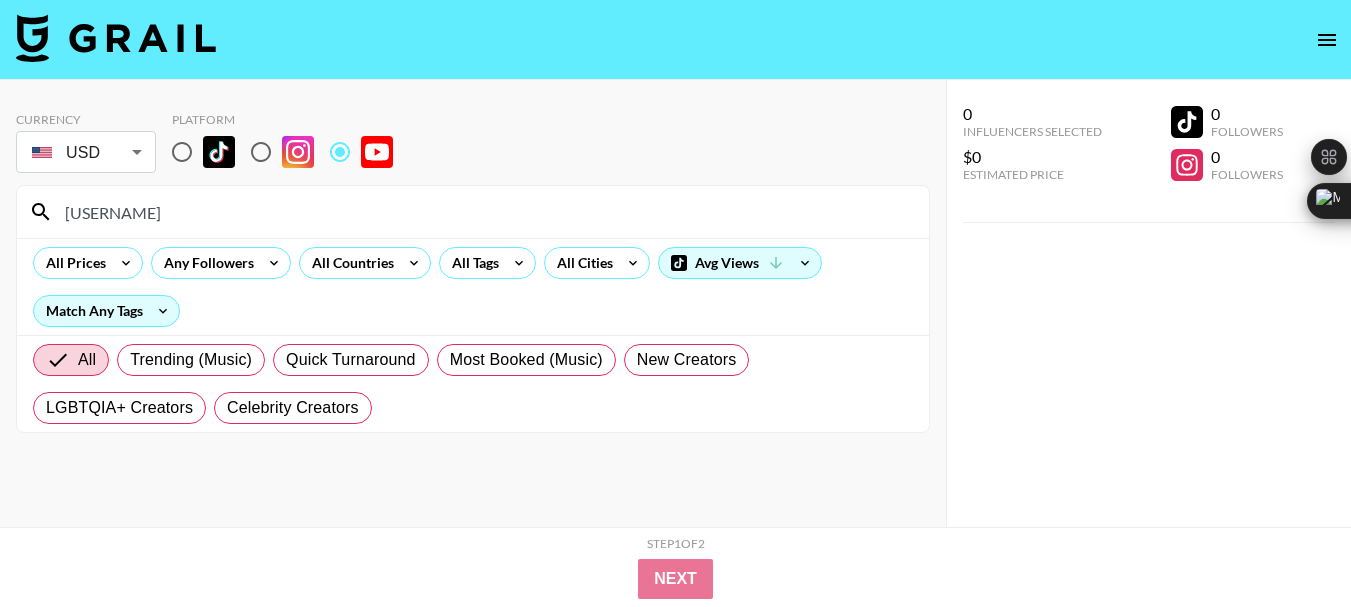 type on "[USERNAME]" 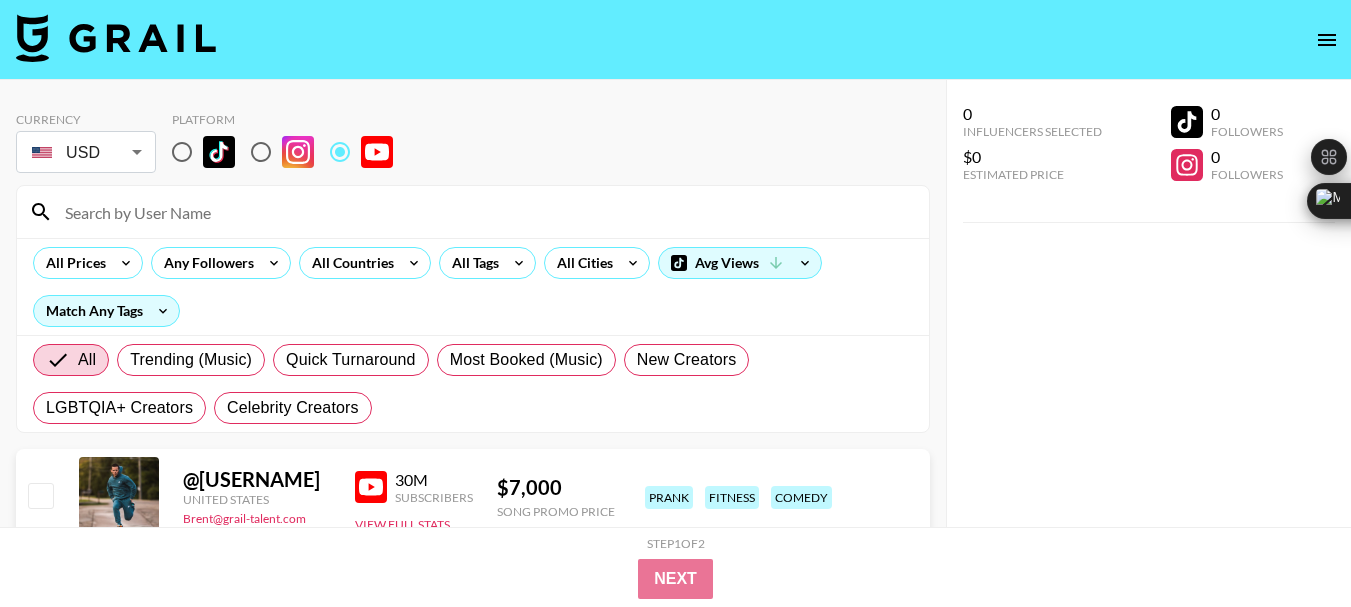 paste on "[USERNAME]" 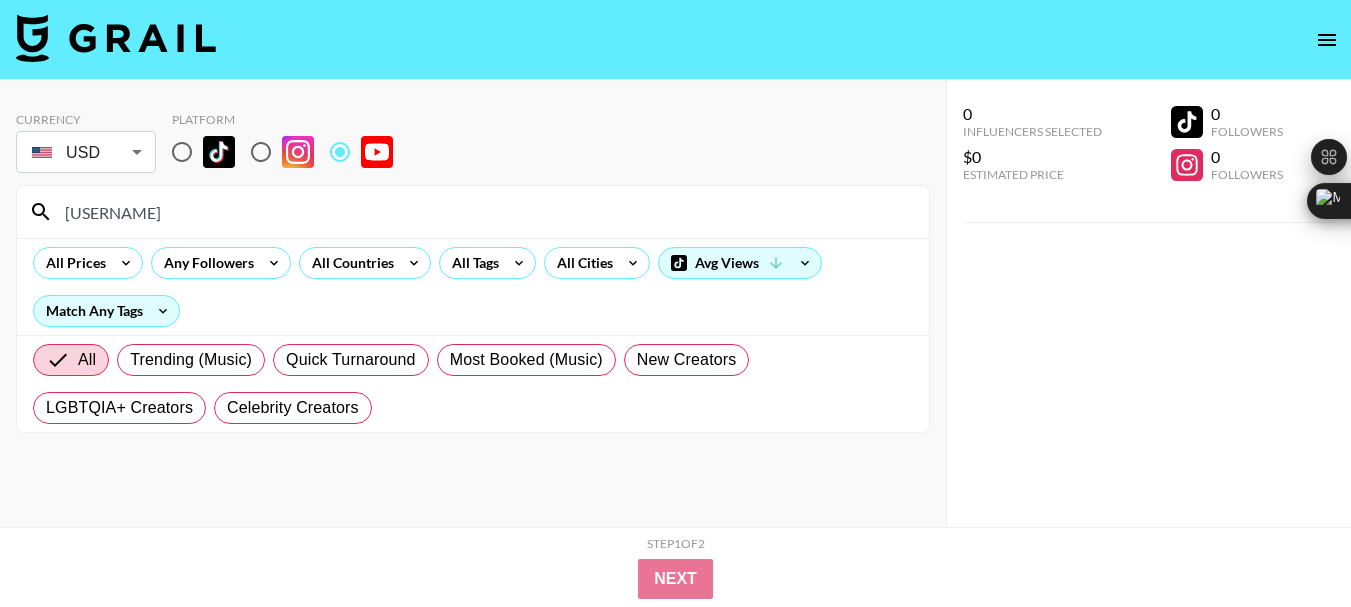 type on "[USERNAME]" 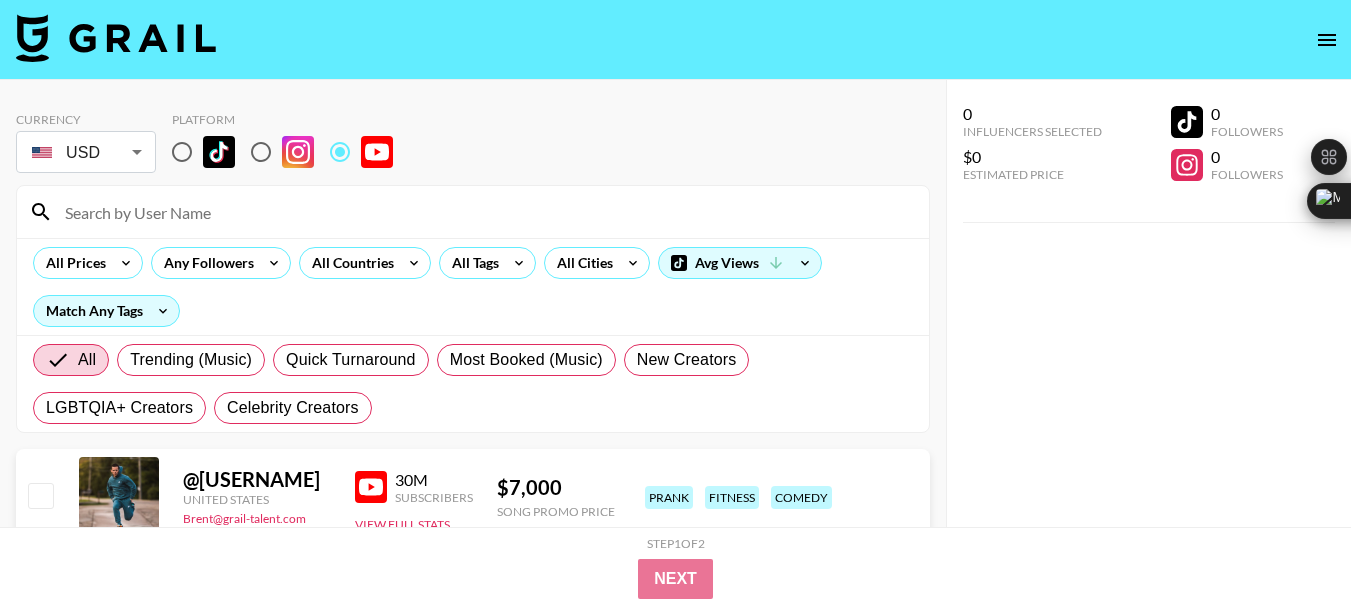 paste on "[USERNAME]" 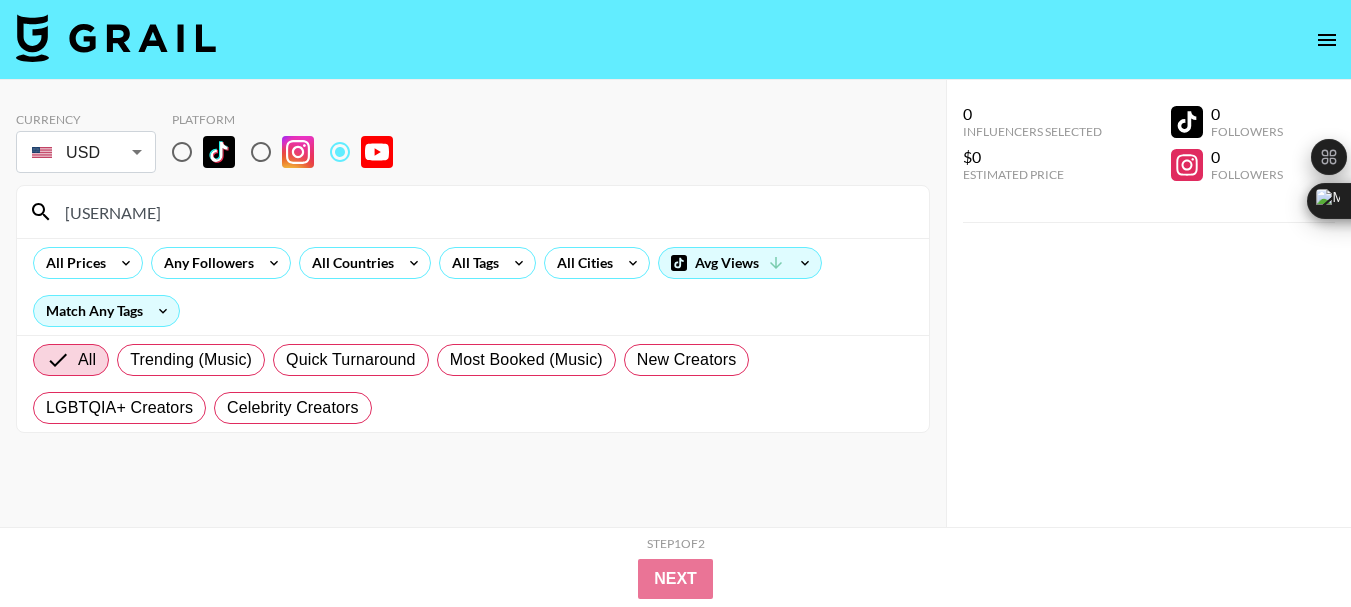 type on "[USERNAME]" 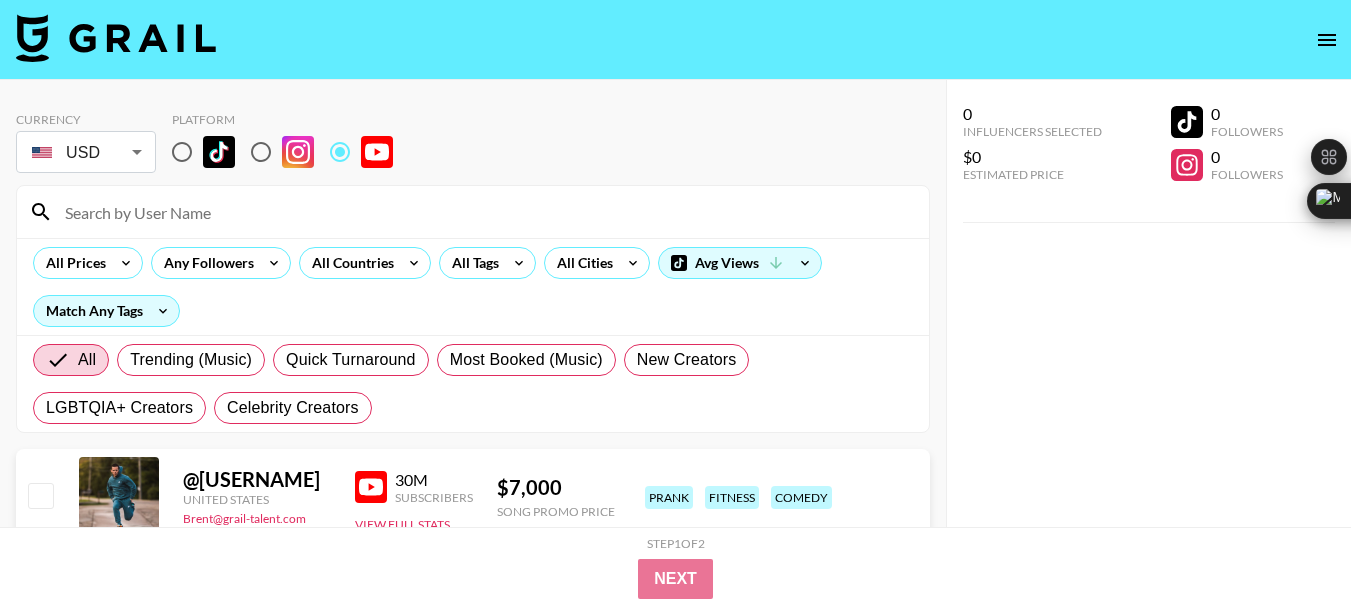 paste on "[USERNAME]" 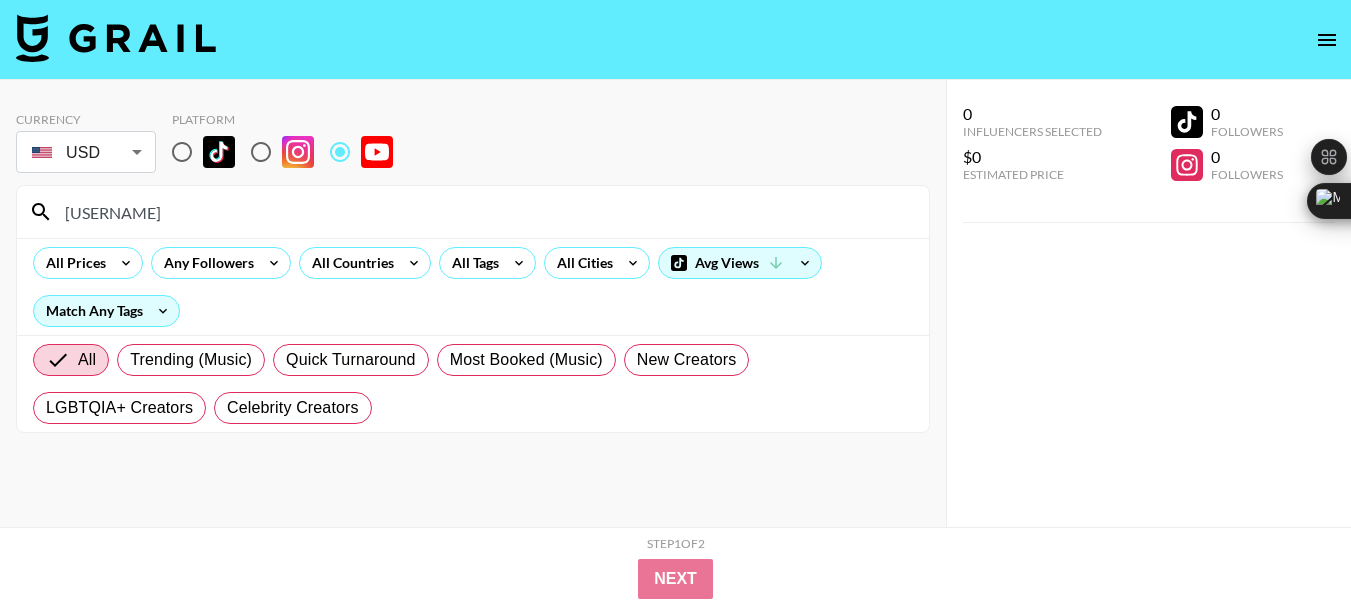 type on "[USERNAME]" 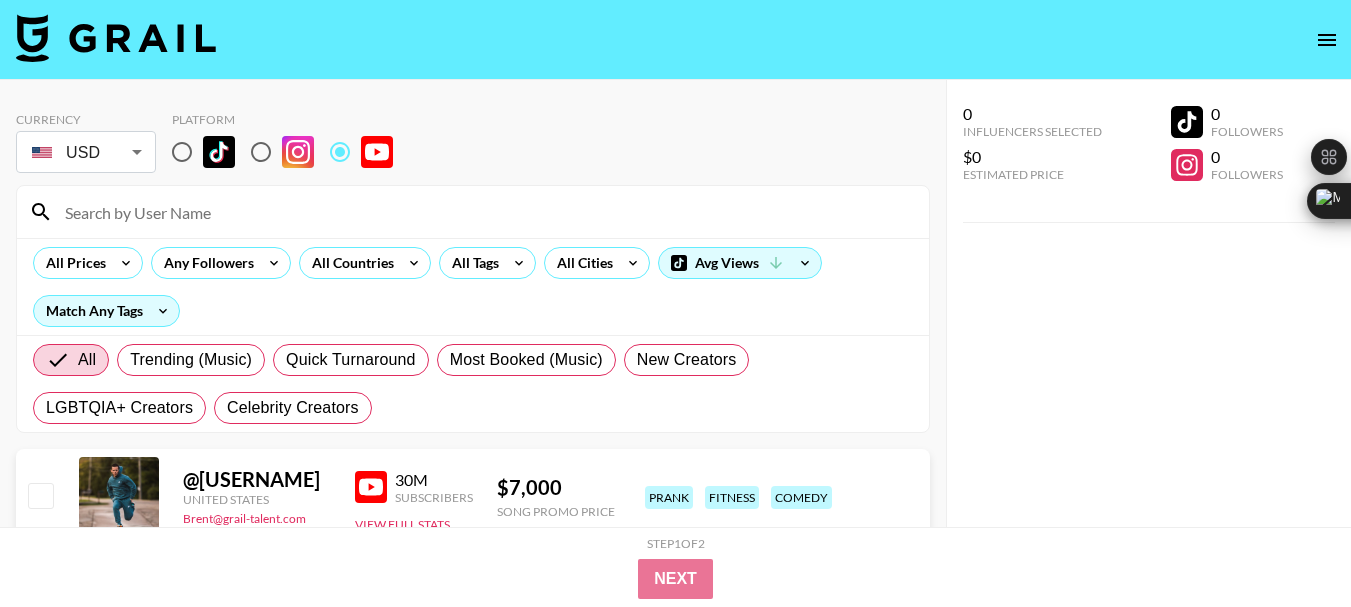 paste on "[USERNAME]" 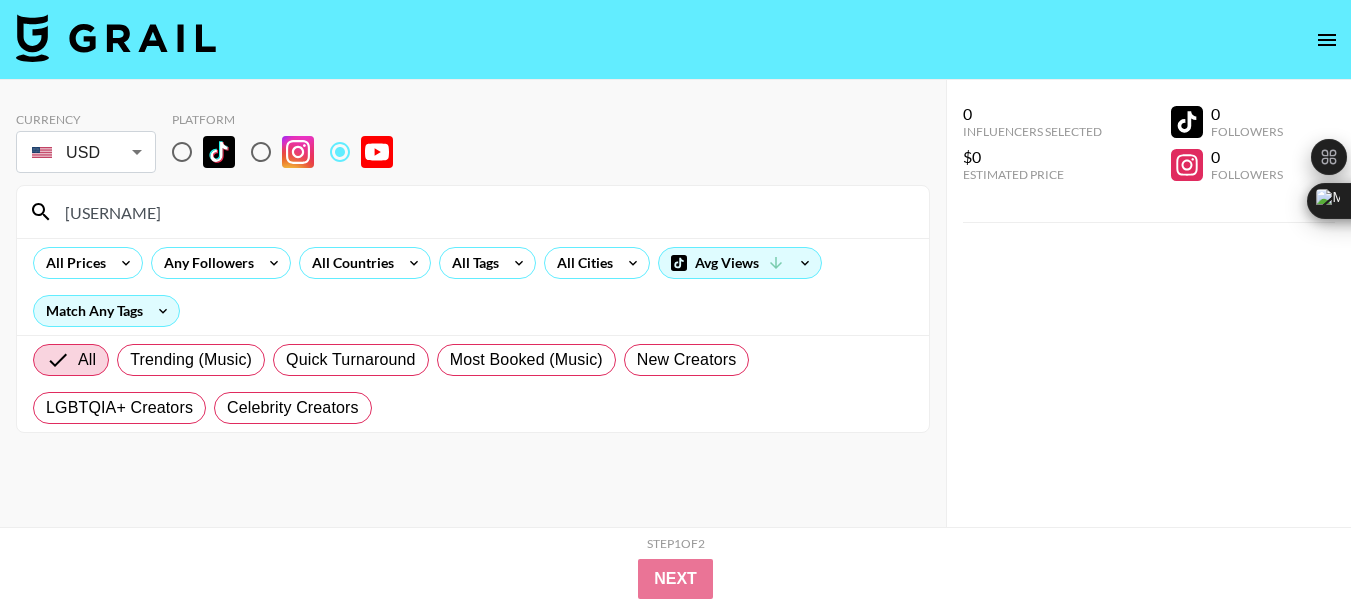 type on "[USERNAME]" 